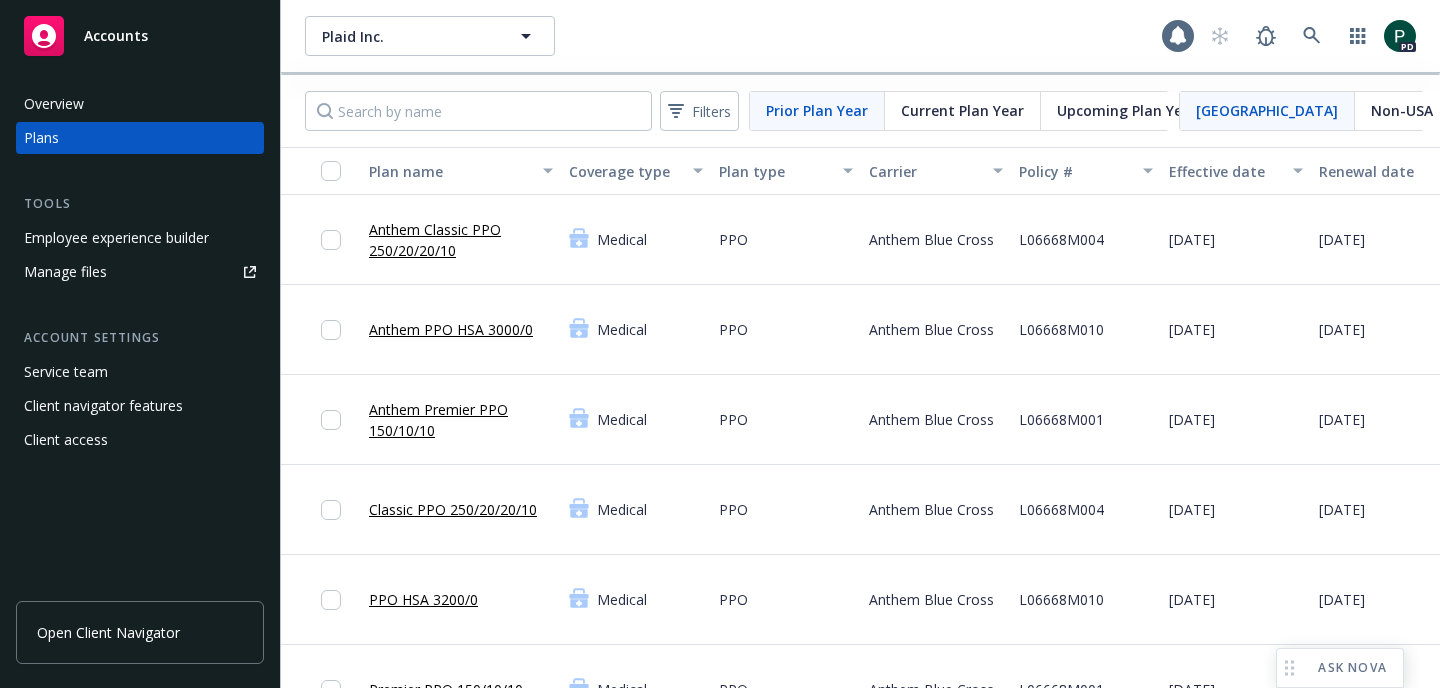 scroll, scrollTop: 0, scrollLeft: 0, axis: both 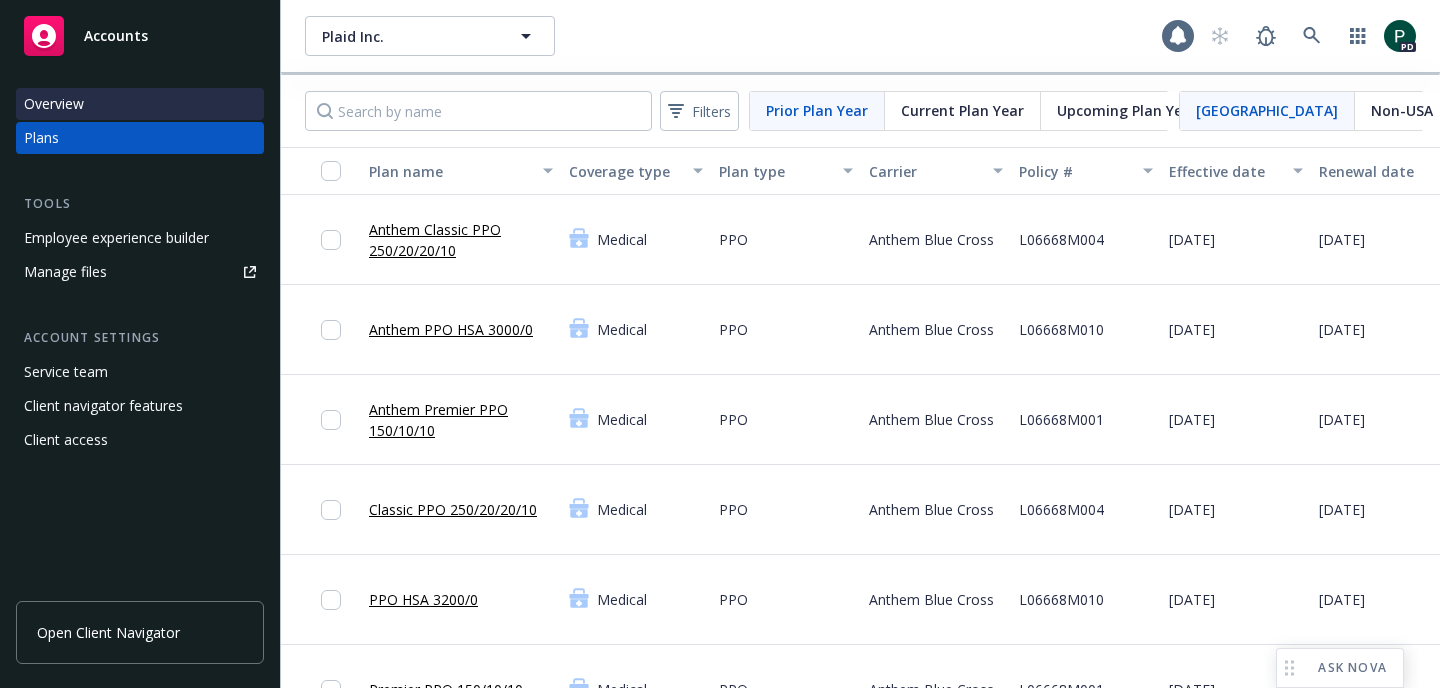 click on "Overview" at bounding box center (140, 104) 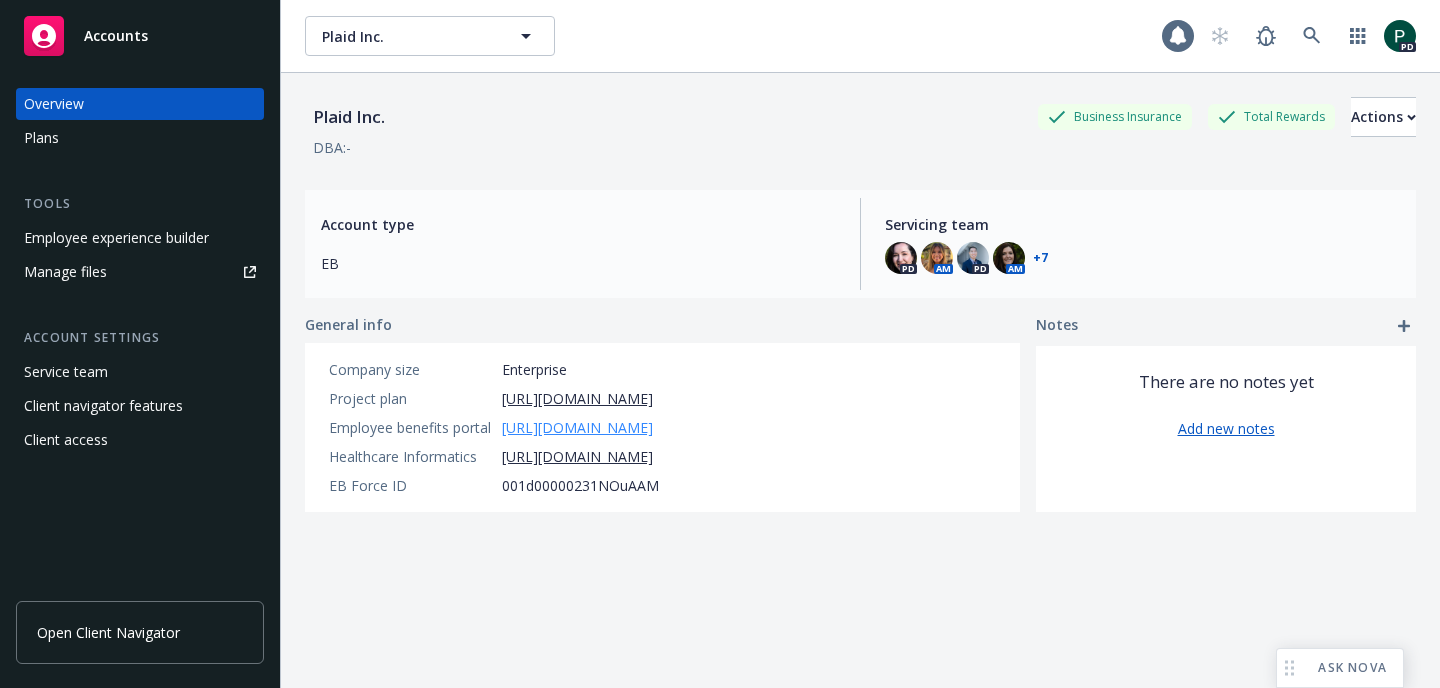click on "https://app.newfront.com/employee/0241a9bc-b2f8-42b9-8243-8a3583a686d5/overview" at bounding box center [577, 427] 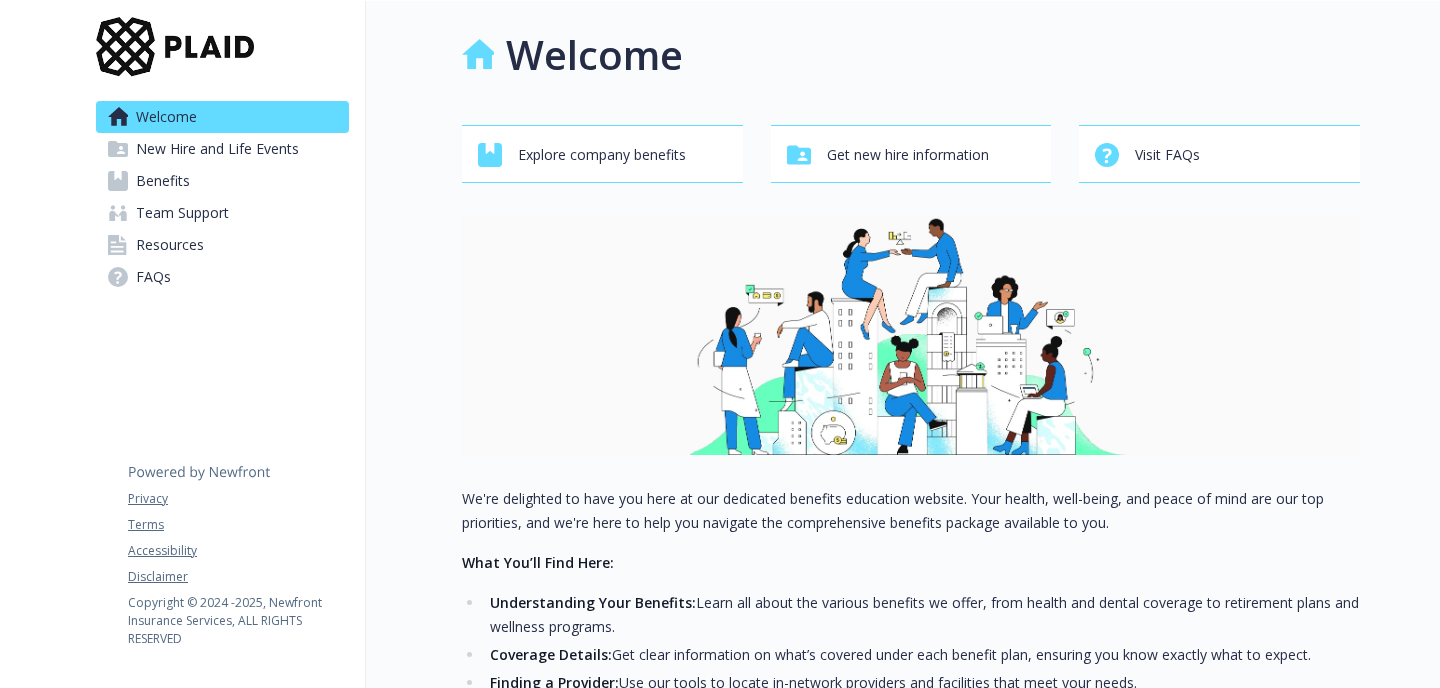 scroll, scrollTop: 0, scrollLeft: 0, axis: both 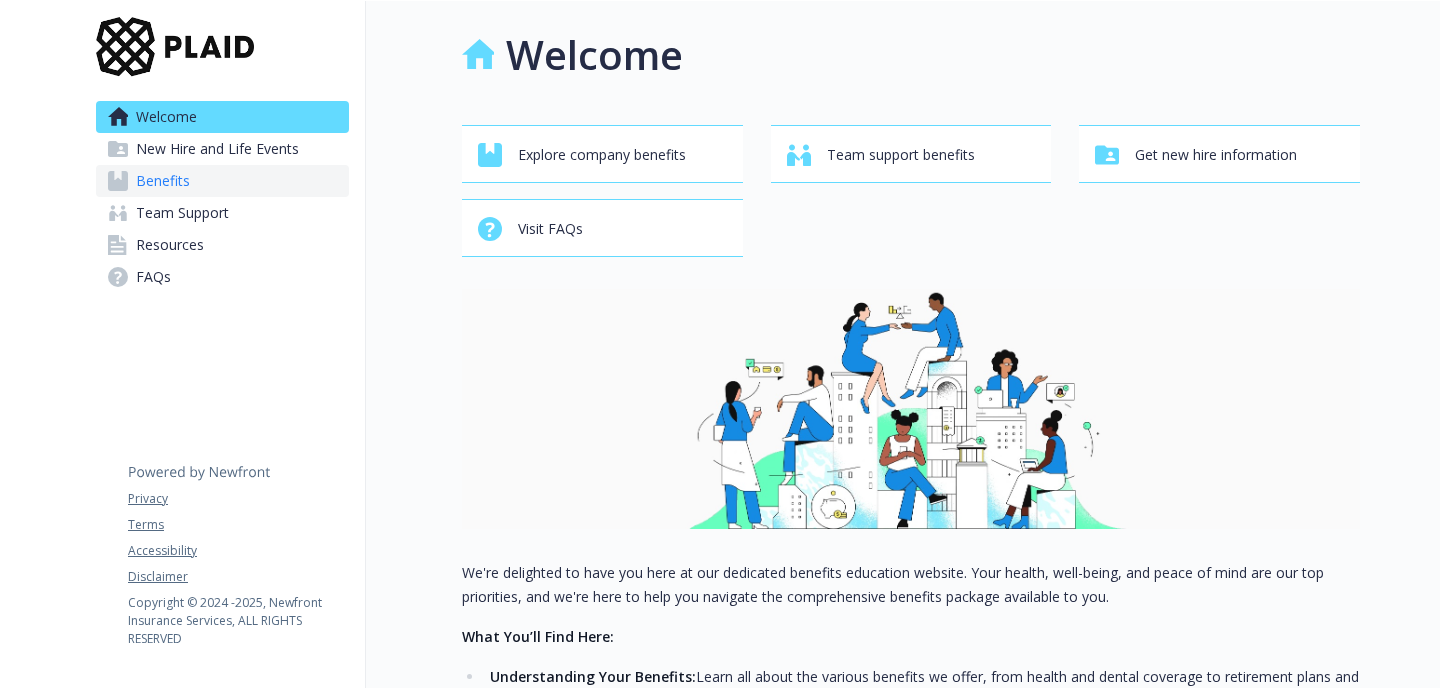 click on "Benefits" at bounding box center (222, 181) 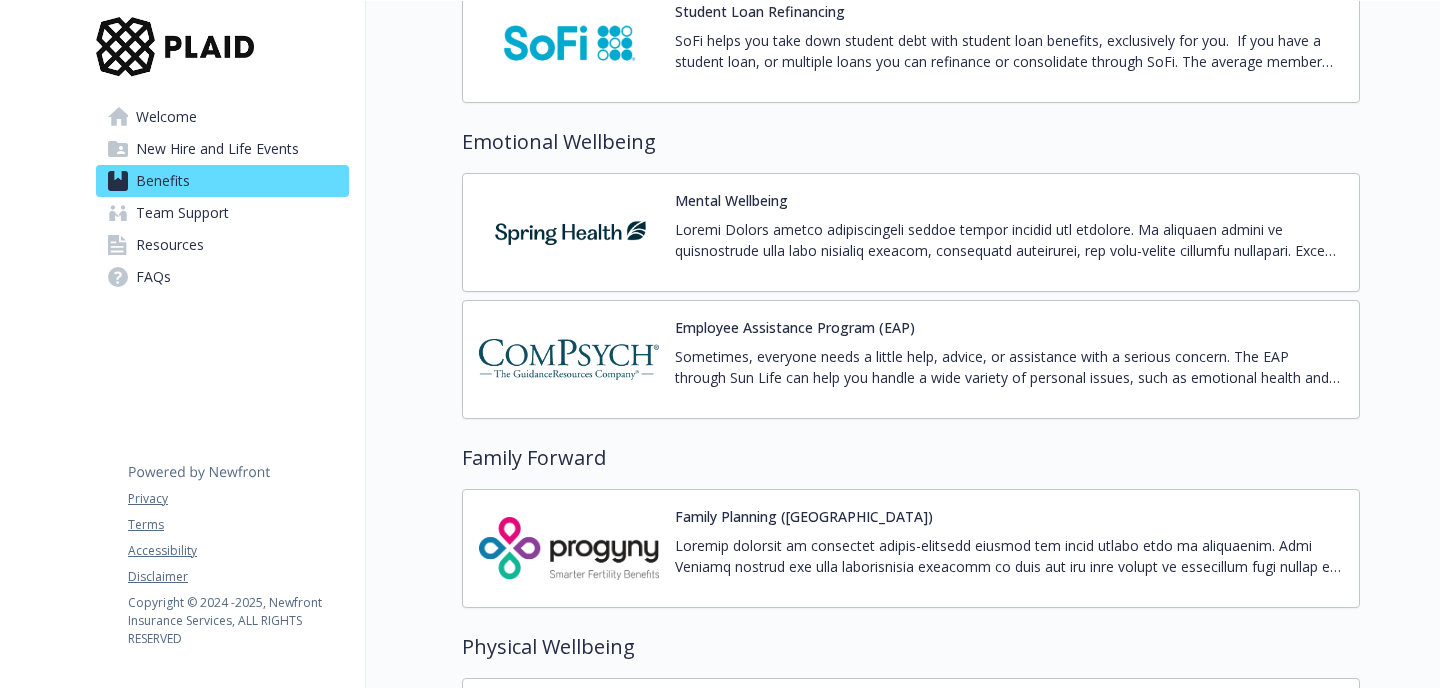 scroll, scrollTop: 3532, scrollLeft: 0, axis: vertical 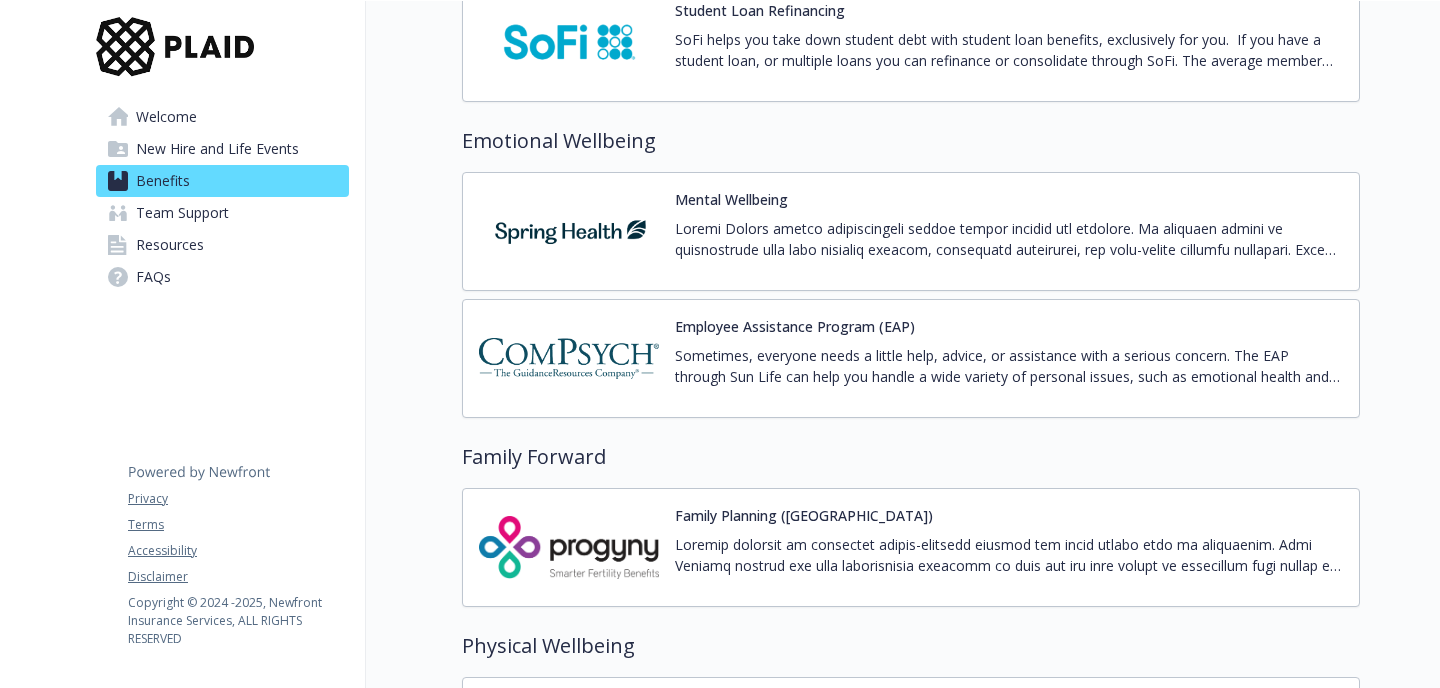 click on "Mental Wellbeing" at bounding box center [1009, 231] 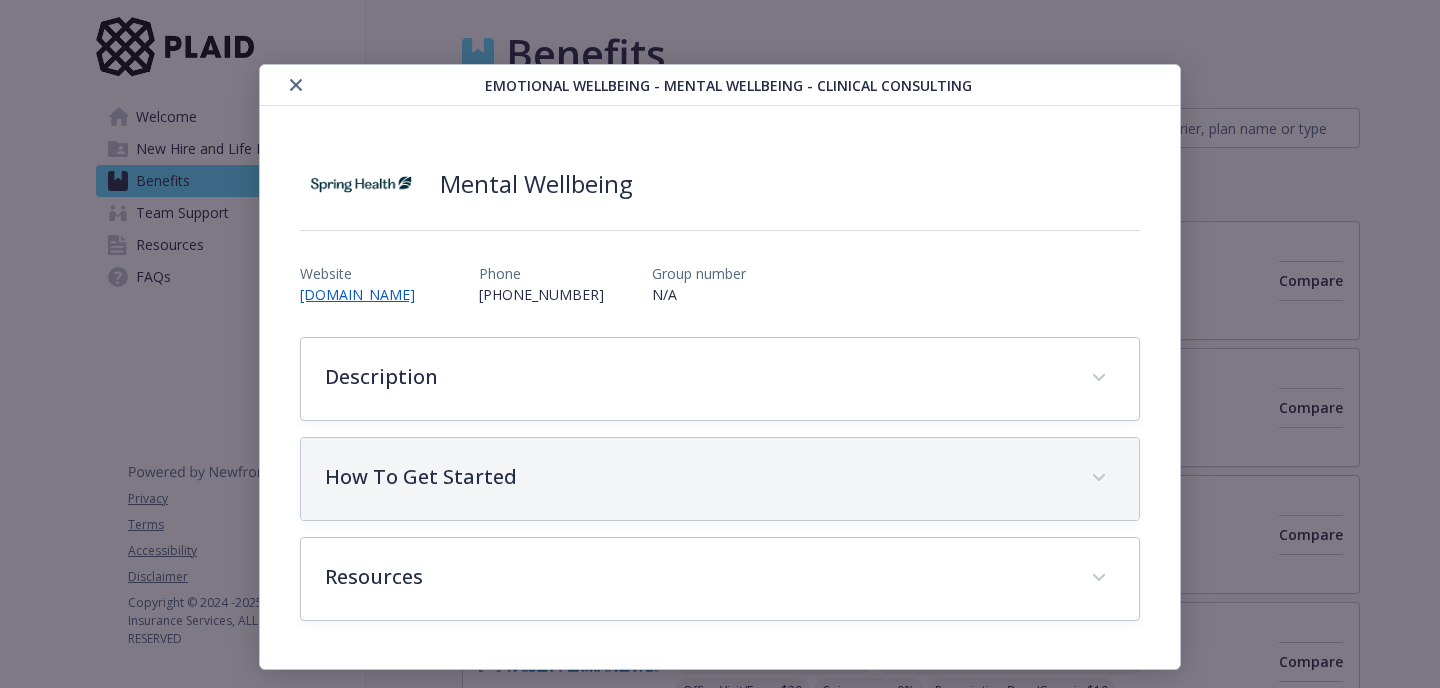 scroll, scrollTop: 3532, scrollLeft: 0, axis: vertical 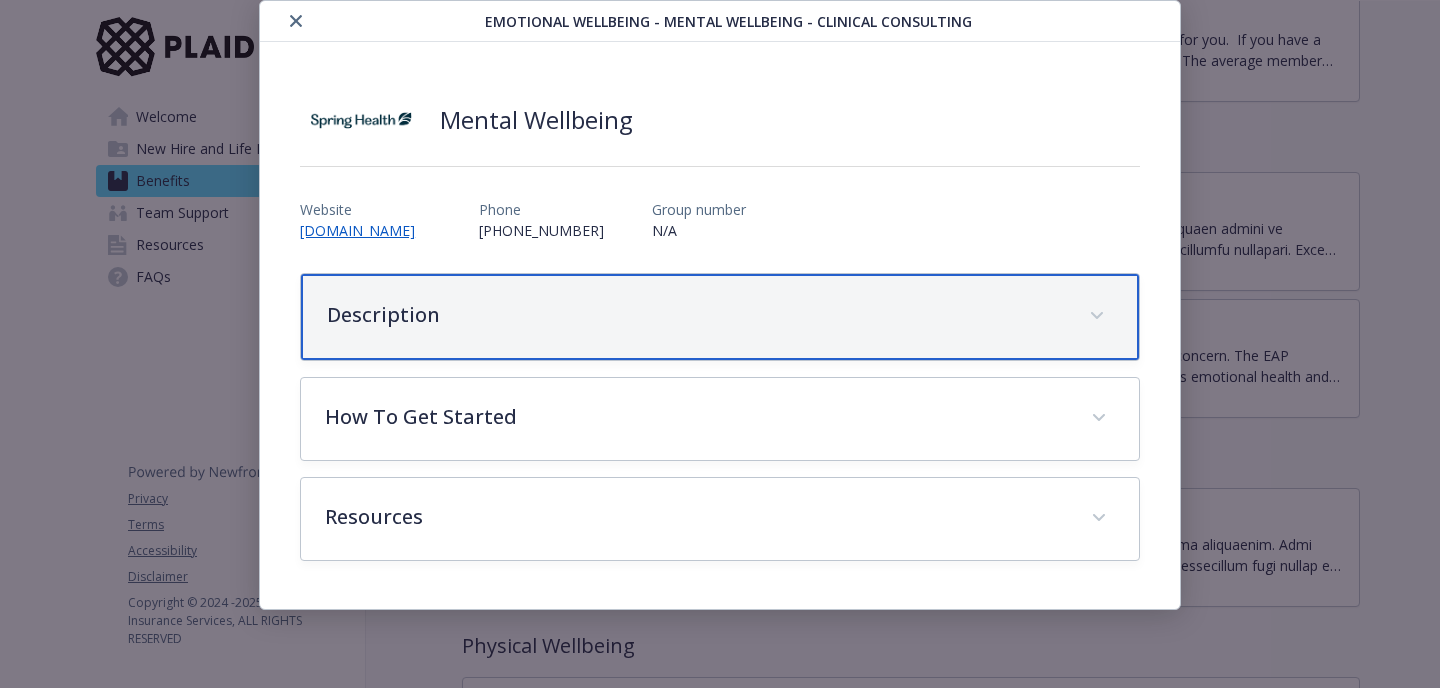 click on "Description" at bounding box center [696, 315] 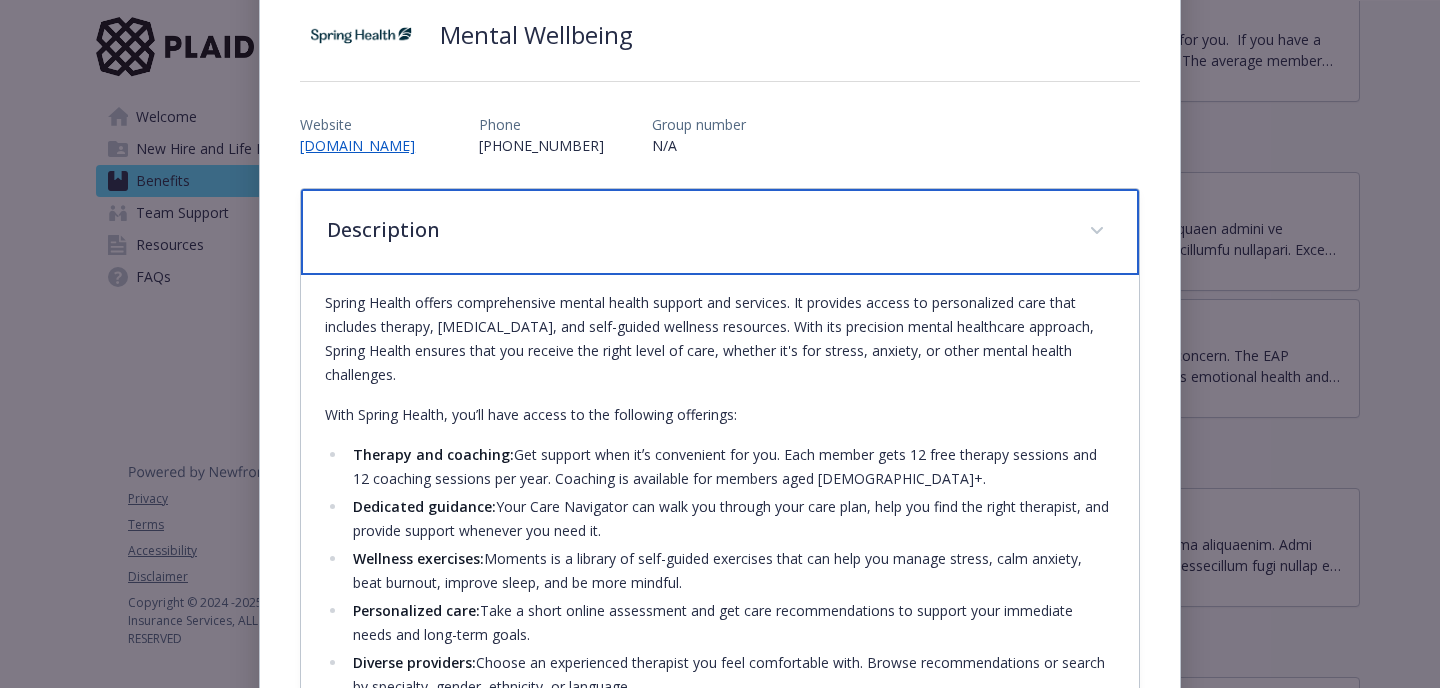 scroll, scrollTop: 130, scrollLeft: 0, axis: vertical 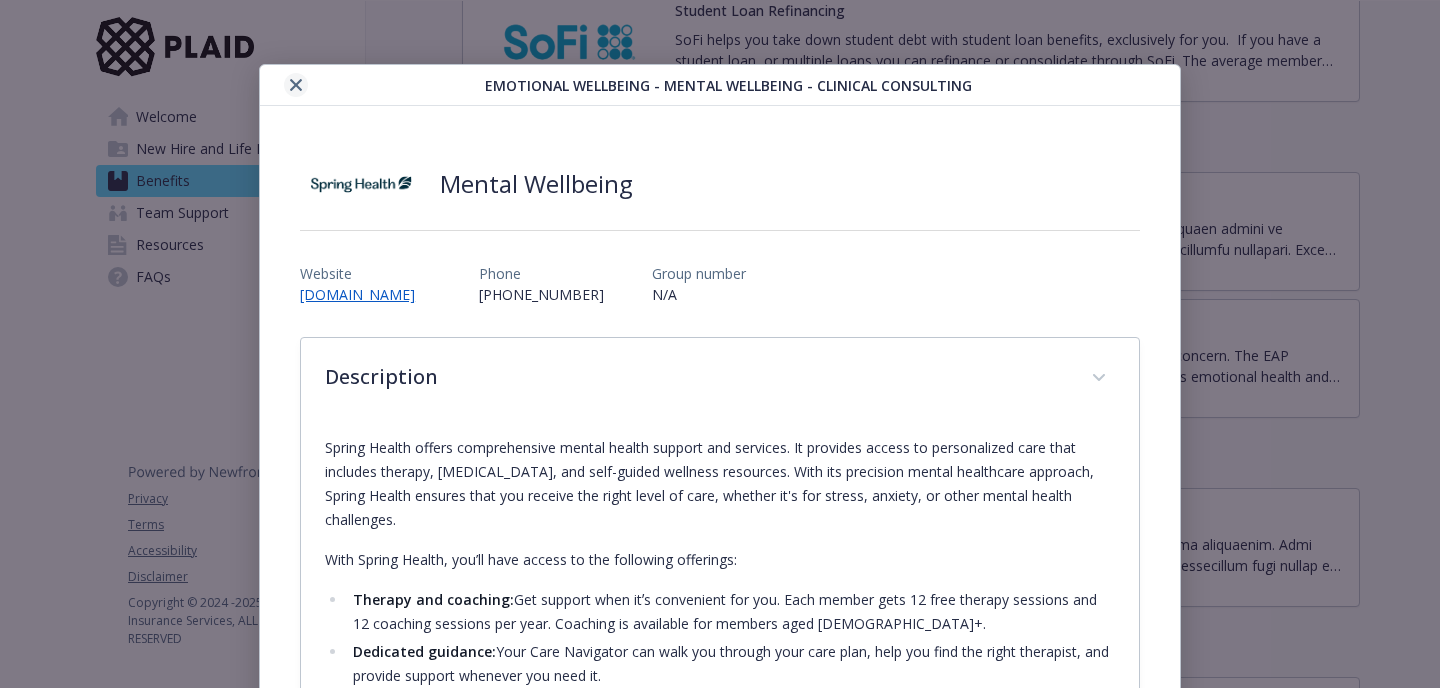 click at bounding box center (296, 85) 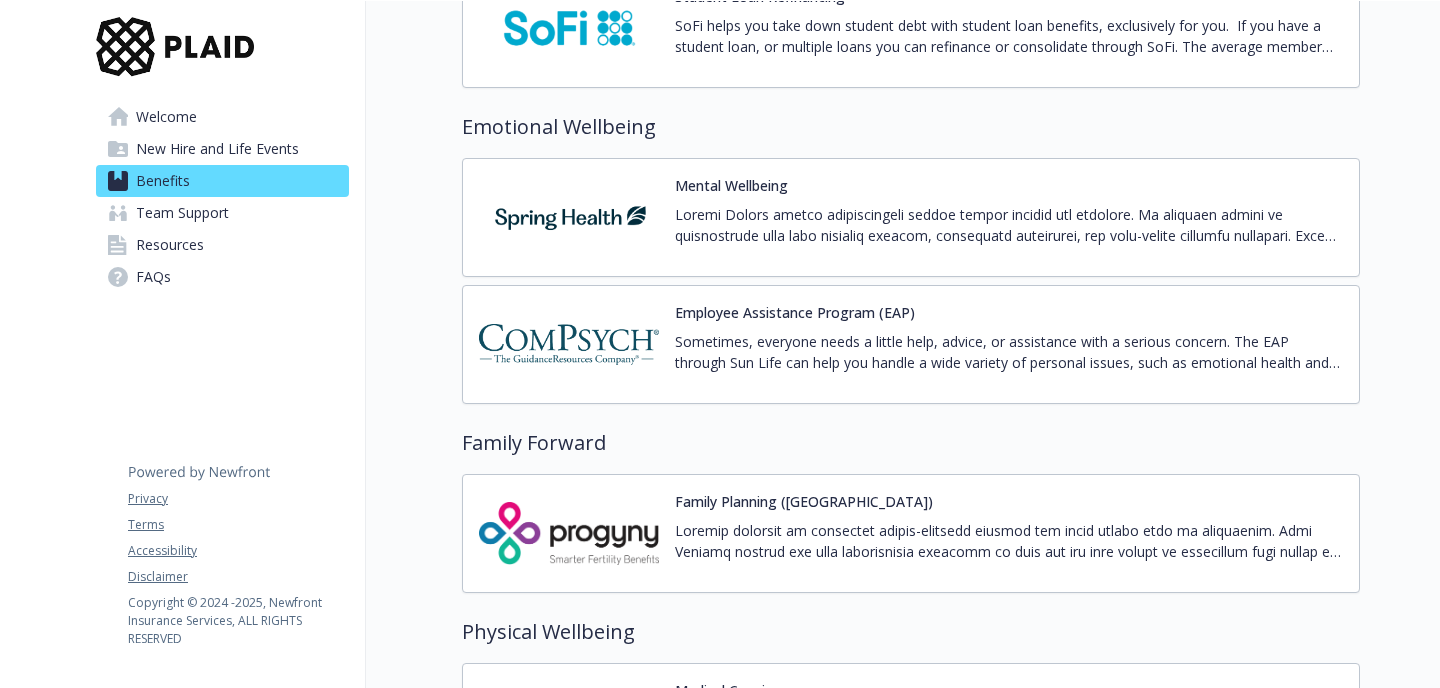 click on "Family Planning ([GEOGRAPHIC_DATA])" at bounding box center [1009, 533] 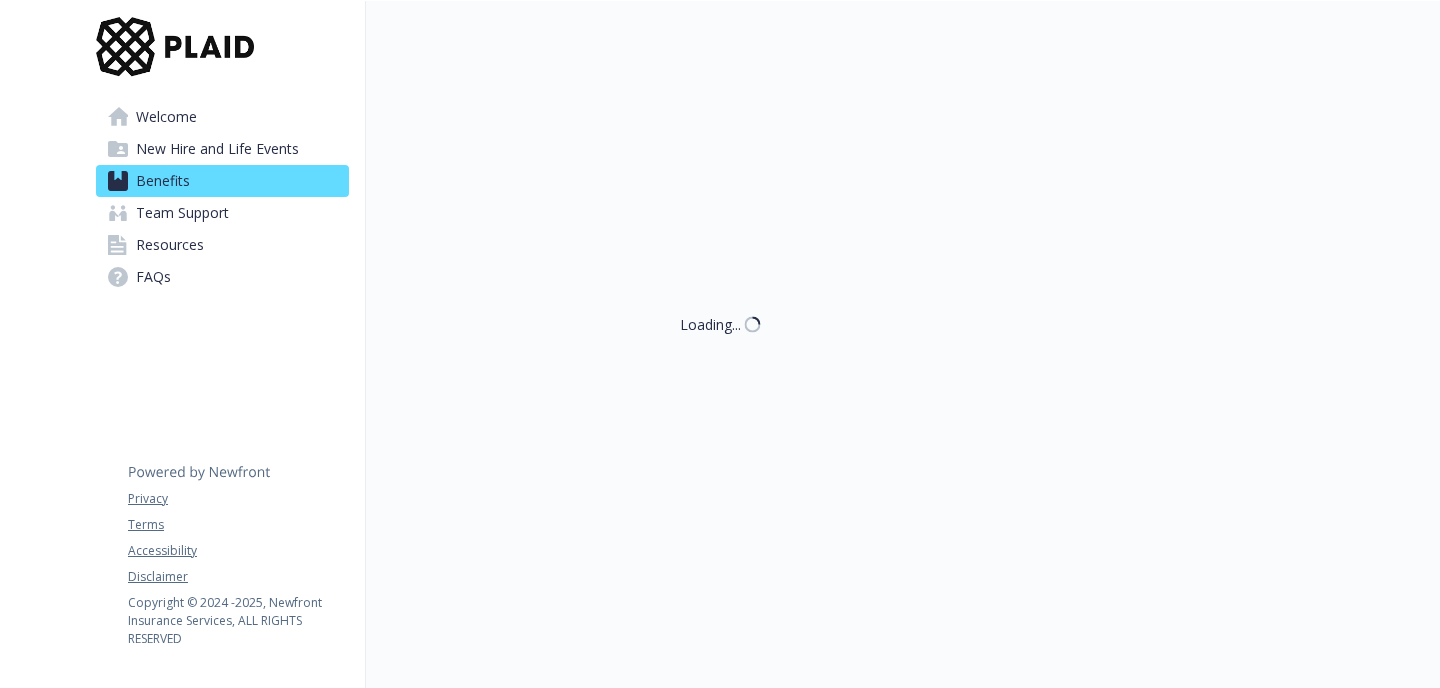 scroll, scrollTop: 3546, scrollLeft: 0, axis: vertical 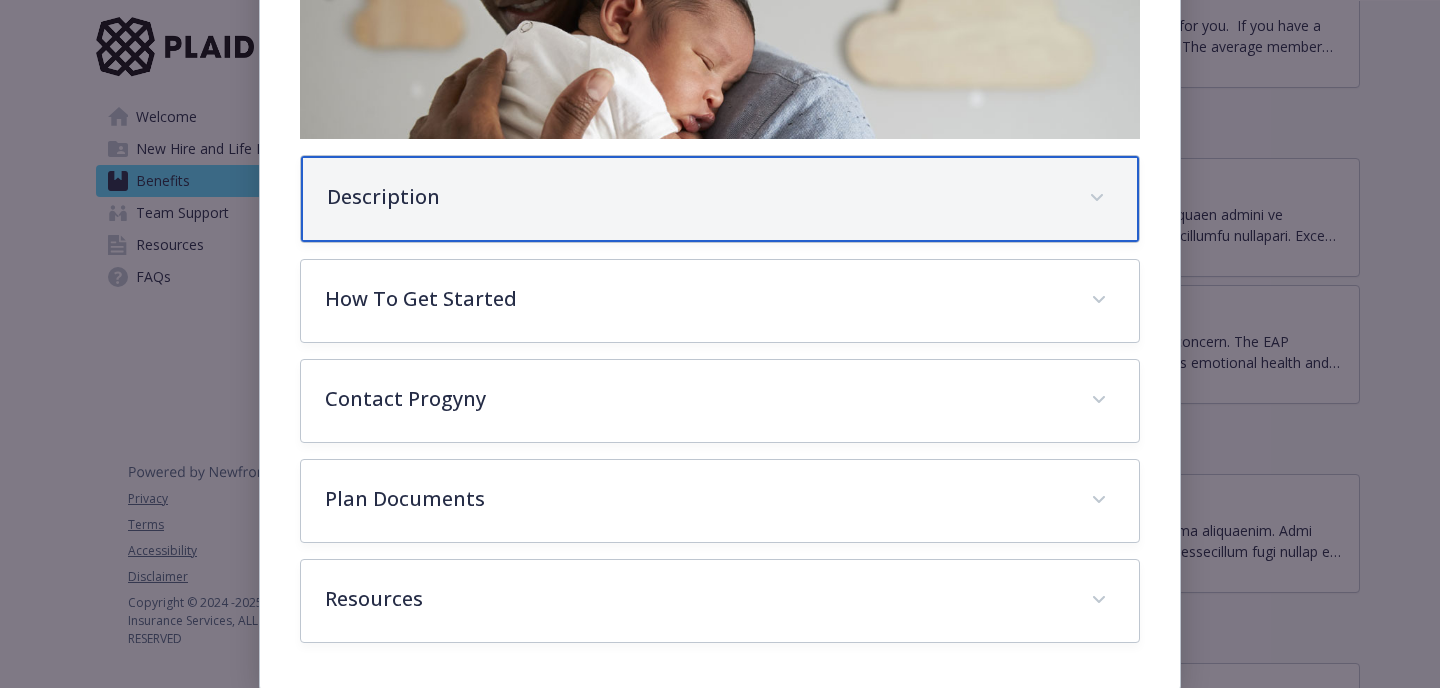 click on "Description" at bounding box center (696, 197) 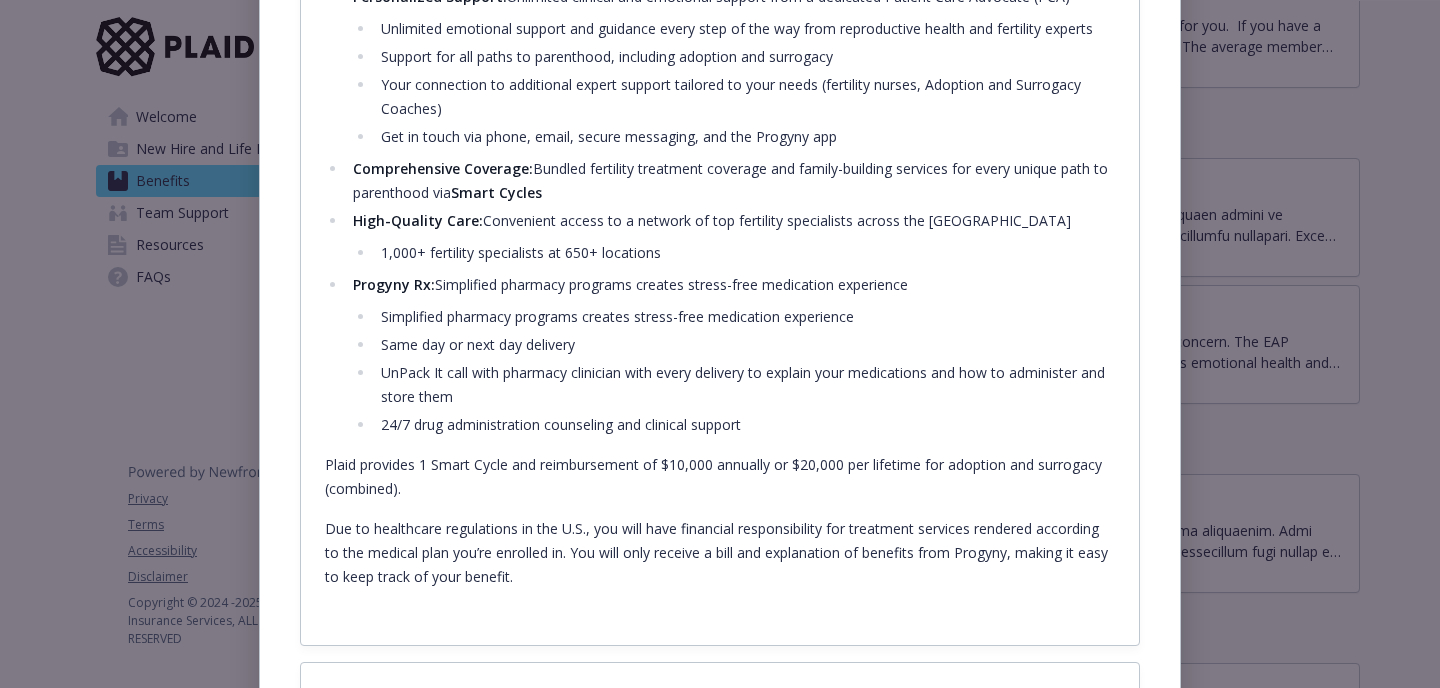 scroll, scrollTop: 829, scrollLeft: 0, axis: vertical 